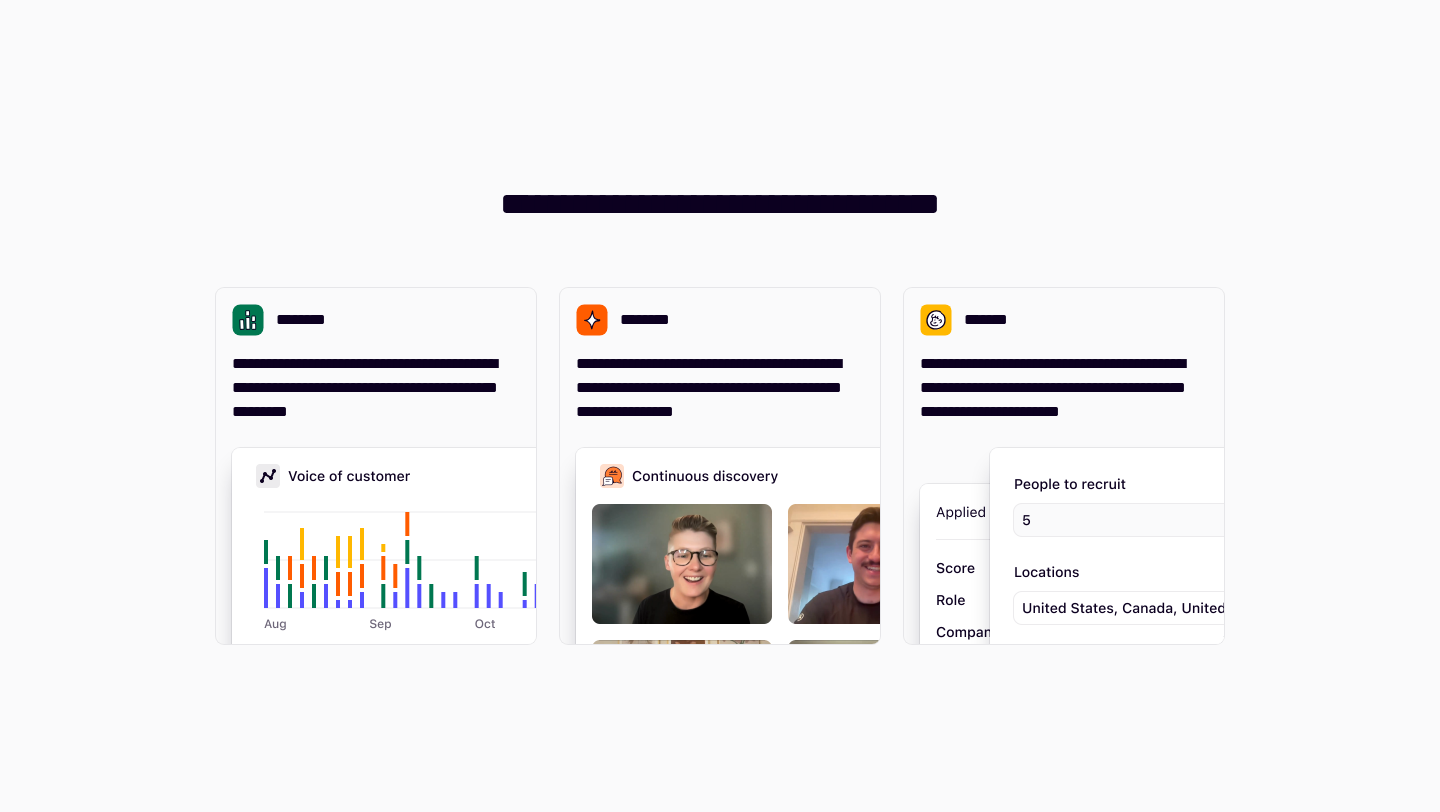 scroll, scrollTop: 0, scrollLeft: 0, axis: both 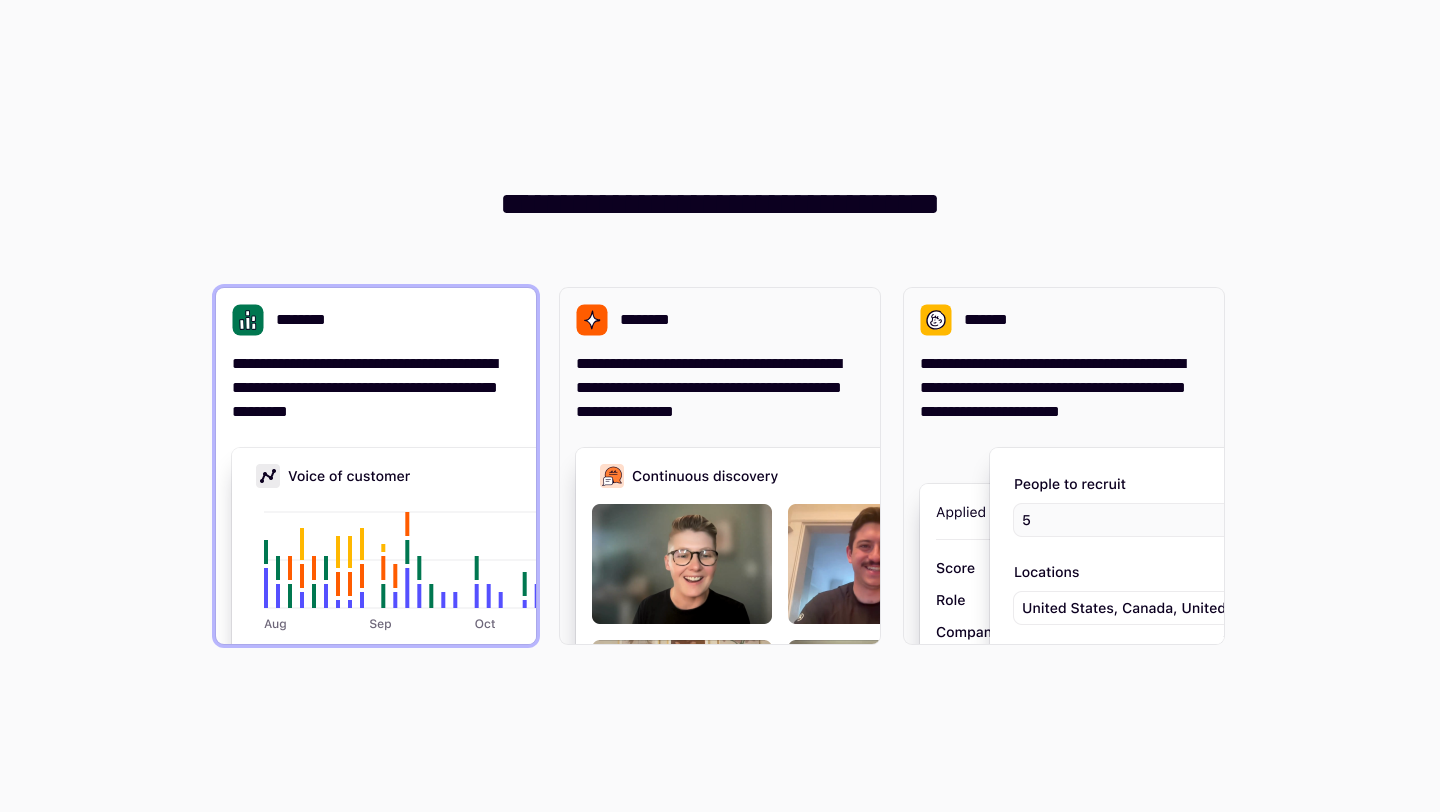 click on "**********" at bounding box center (376, 466) 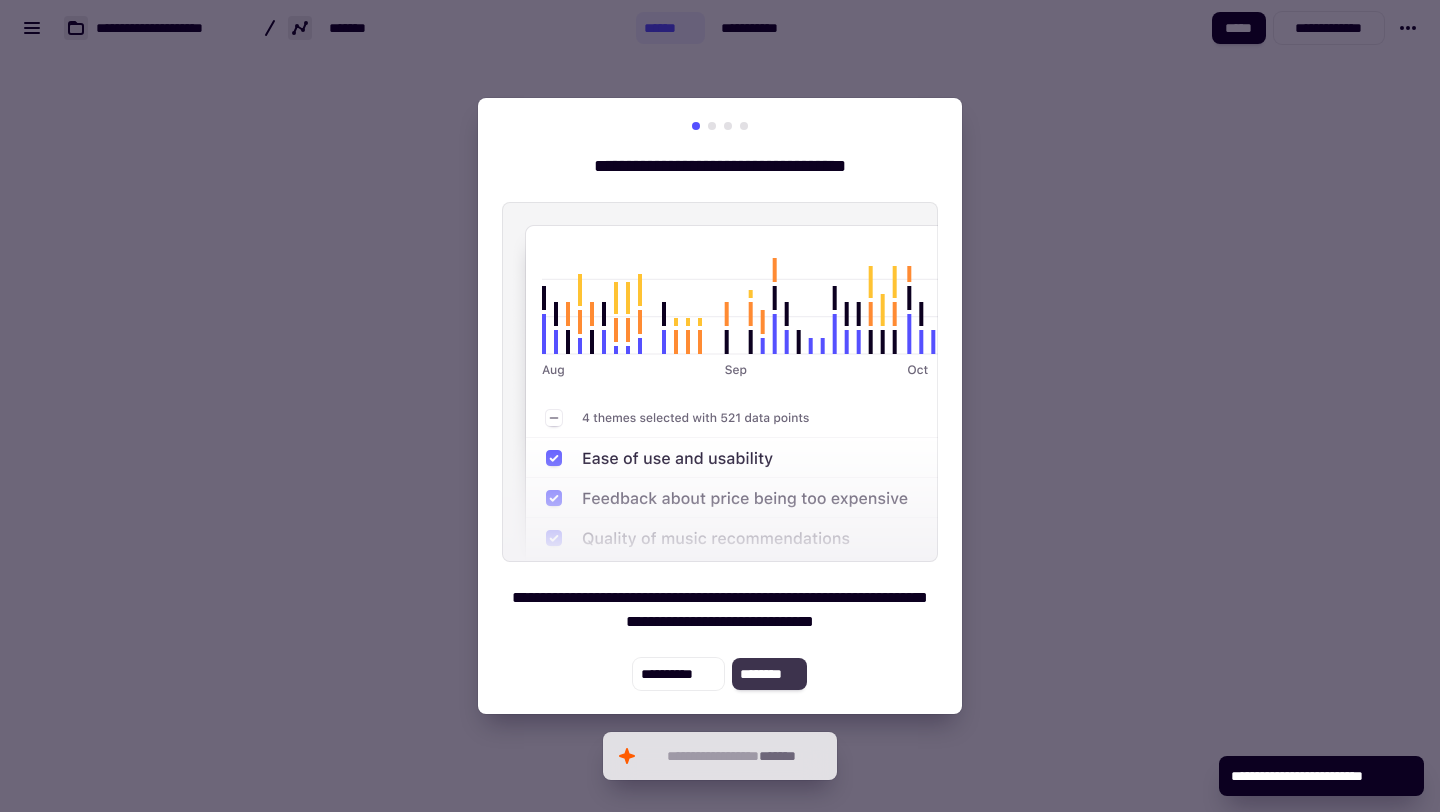 click on "********" 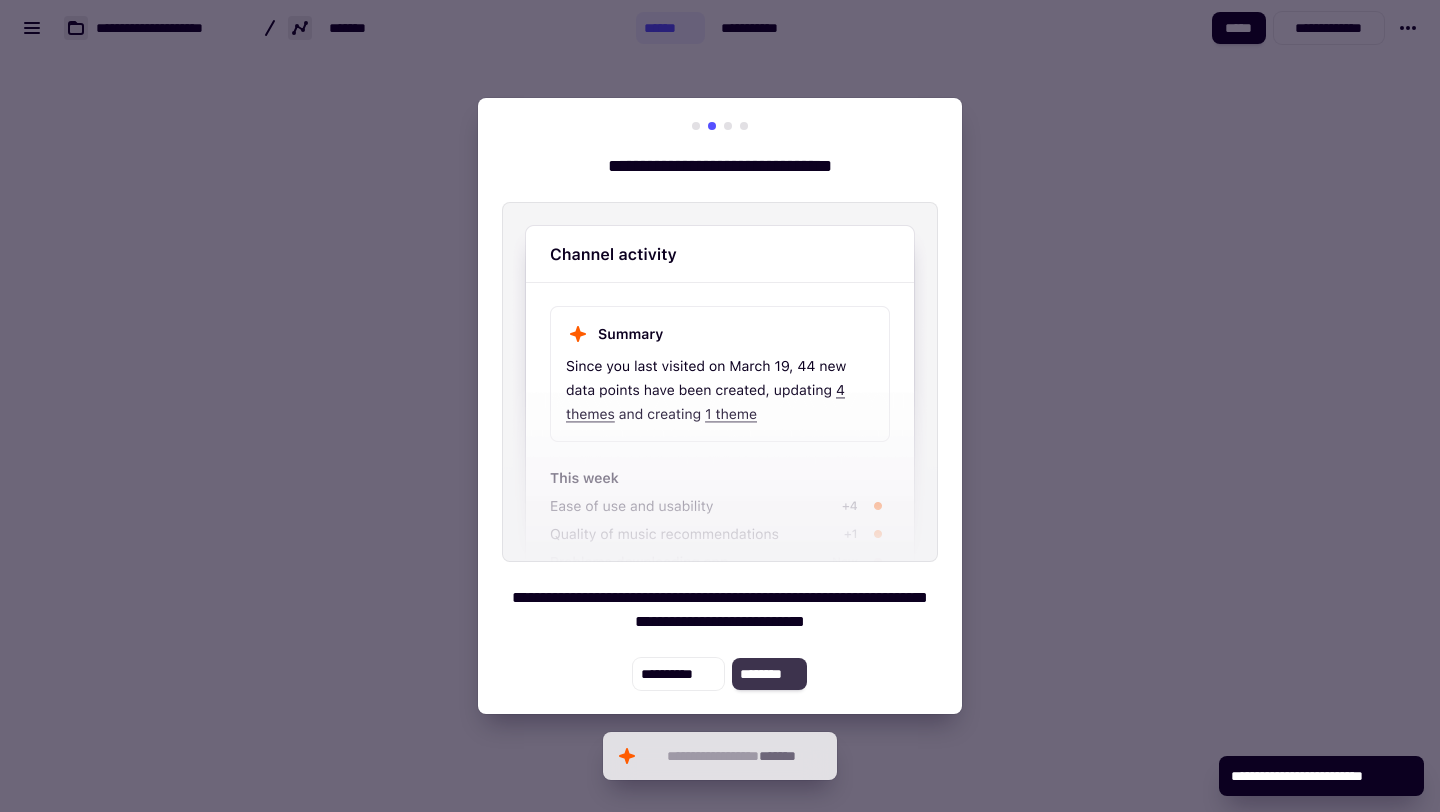 click on "********" 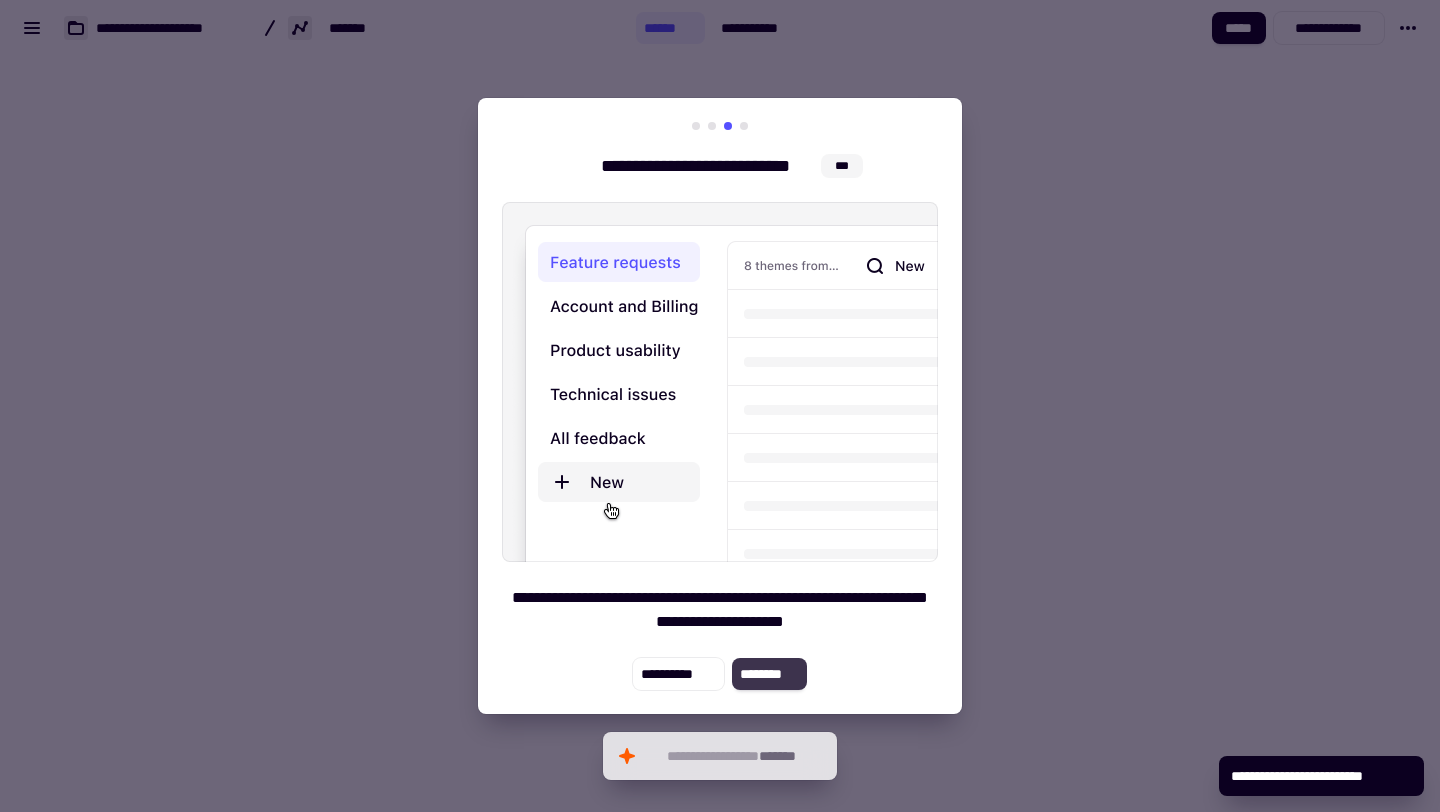 click on "********" 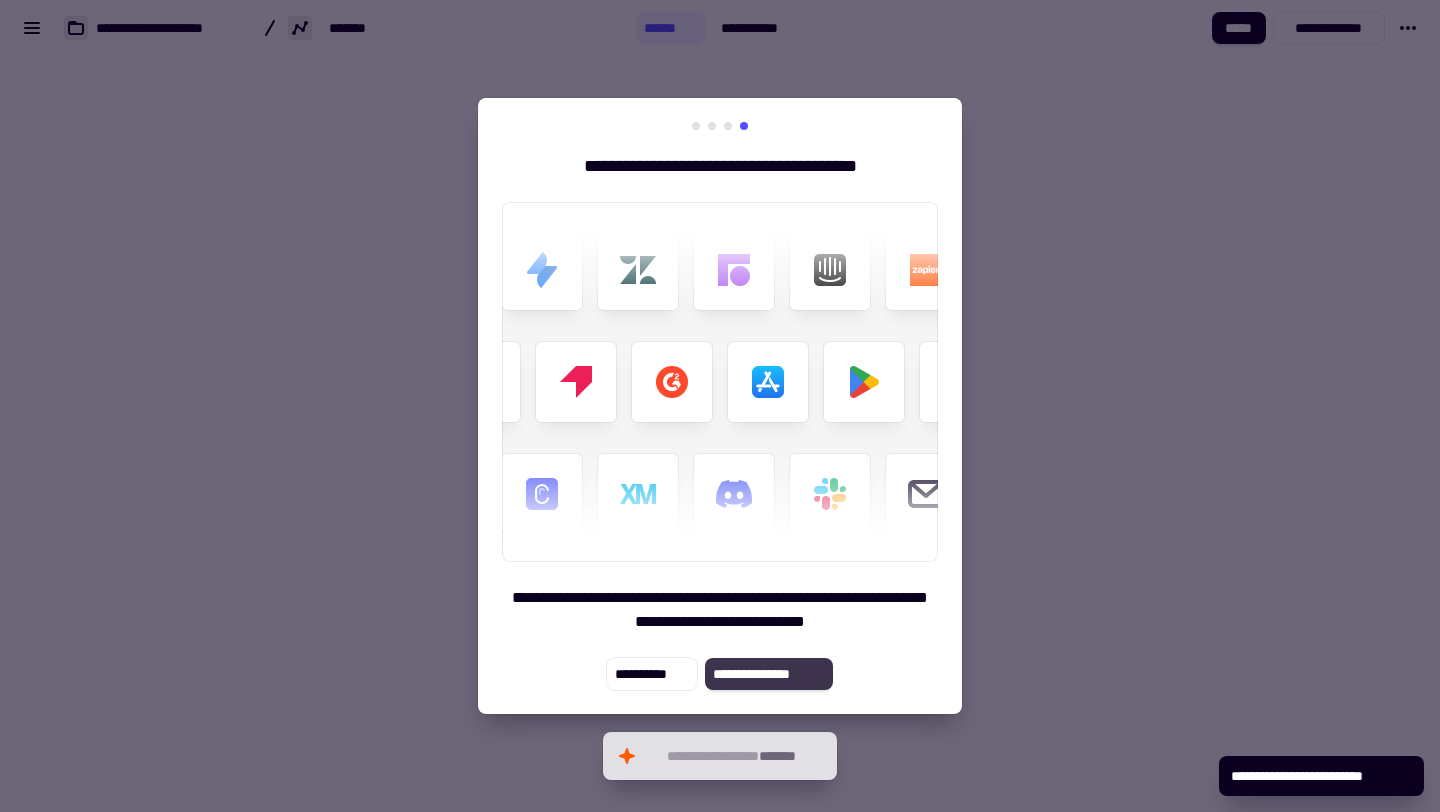 click on "**********" 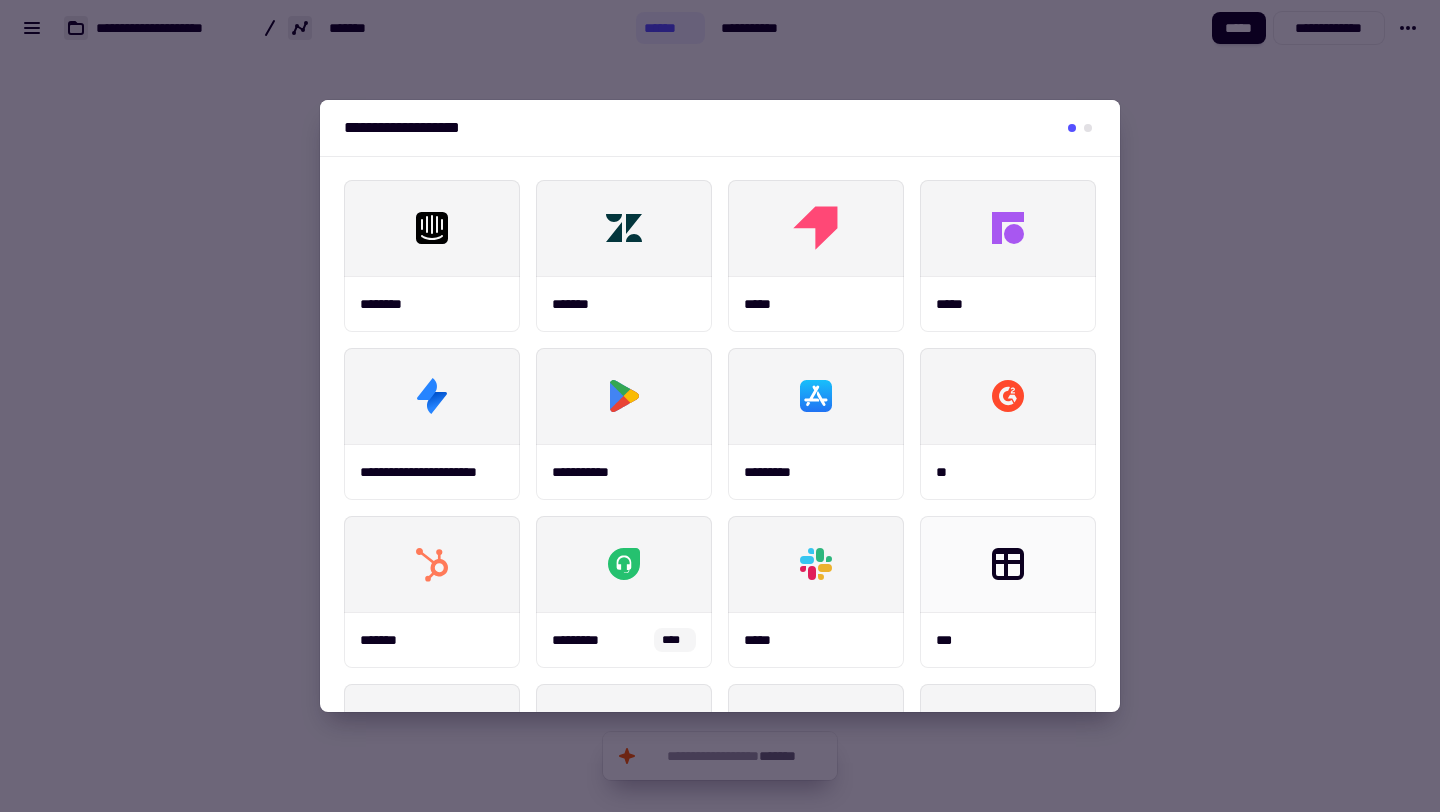 click at bounding box center (720, 406) 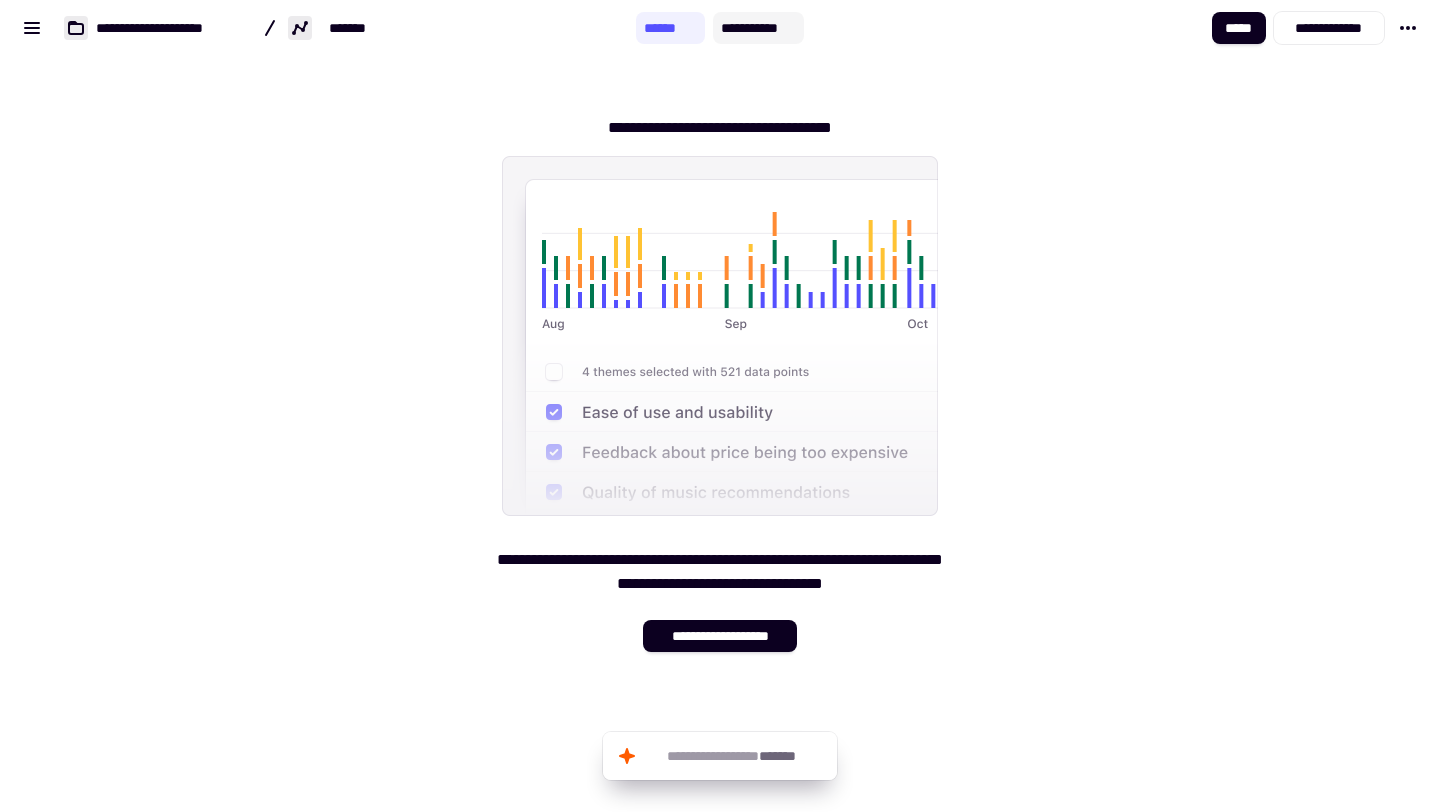 click on "**********" 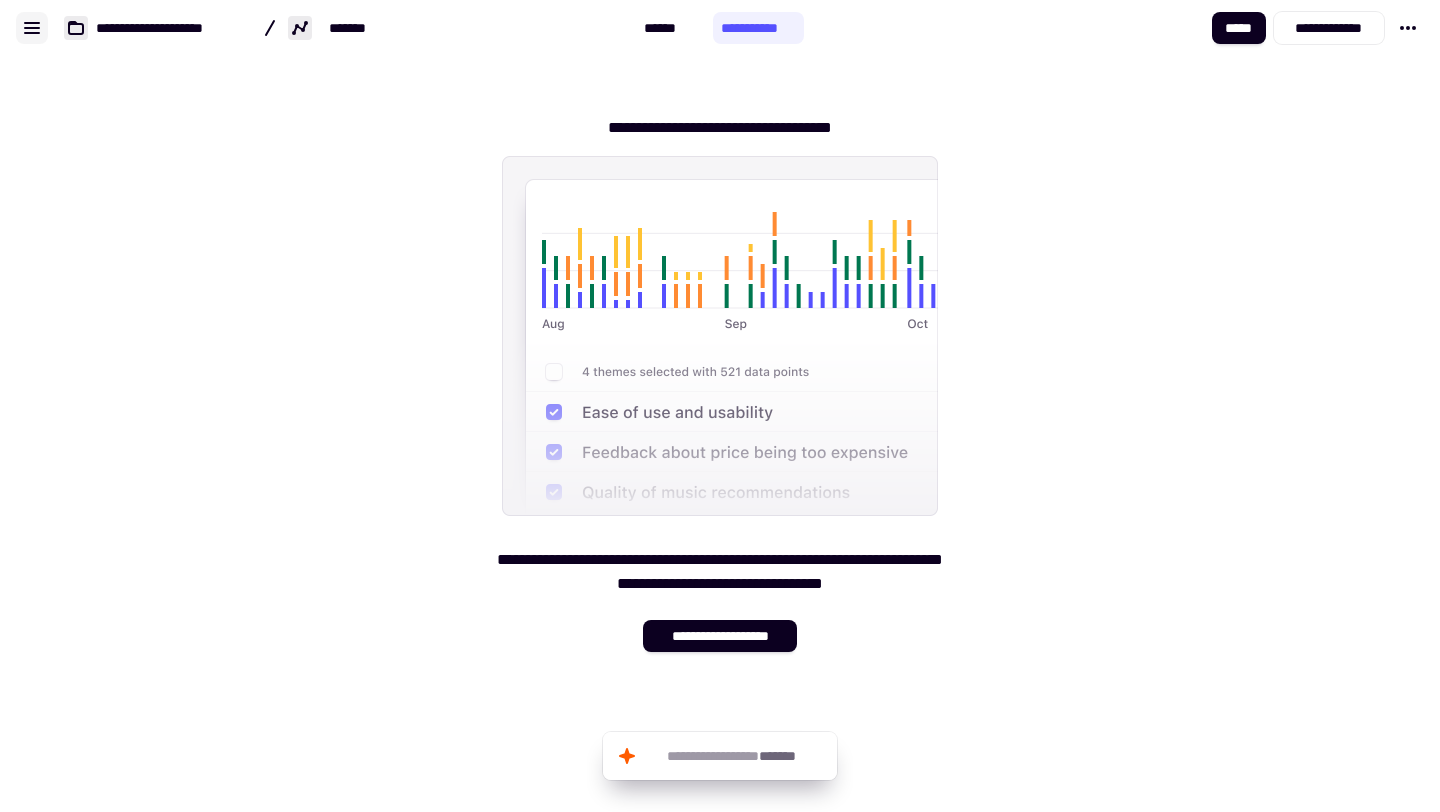 click 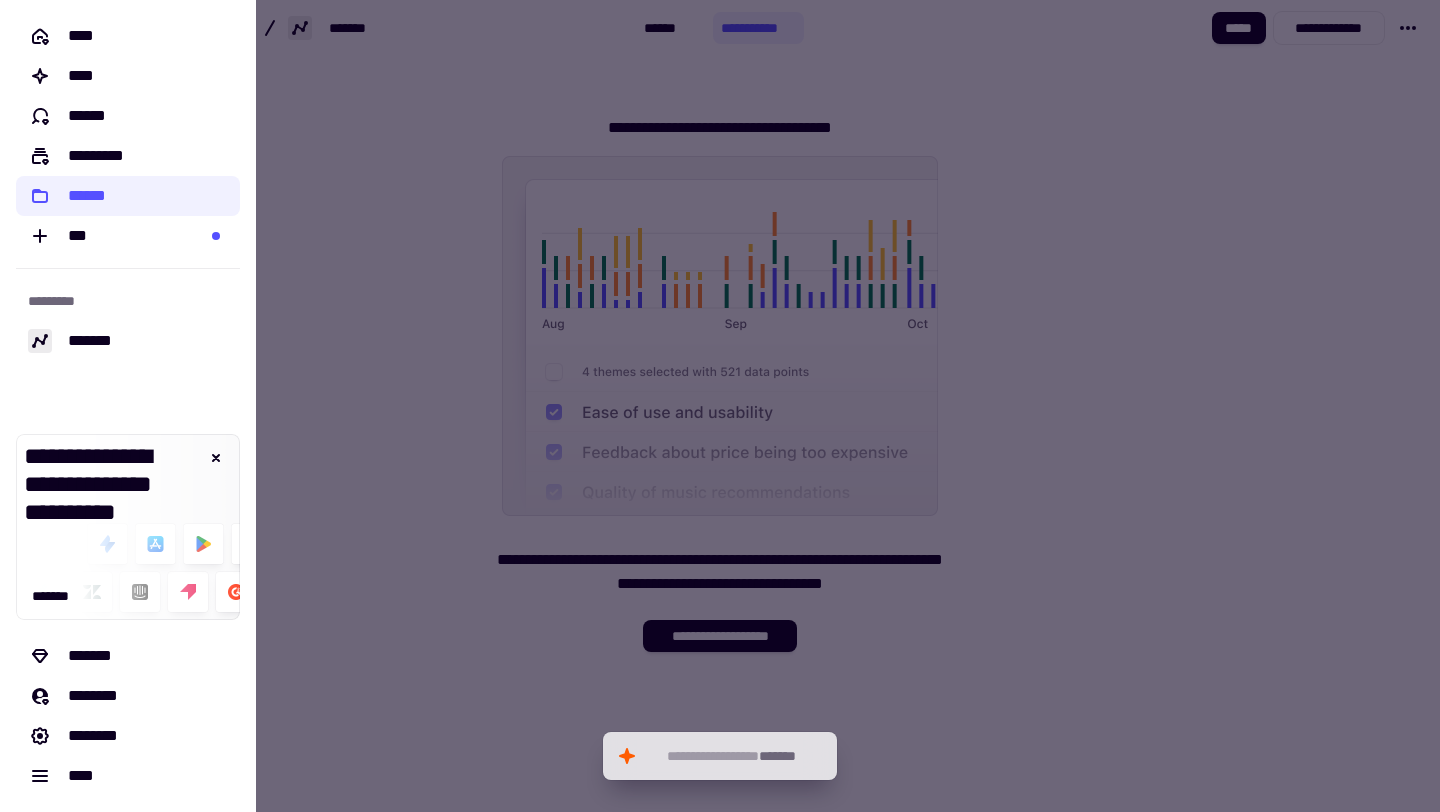 click at bounding box center [720, 406] 